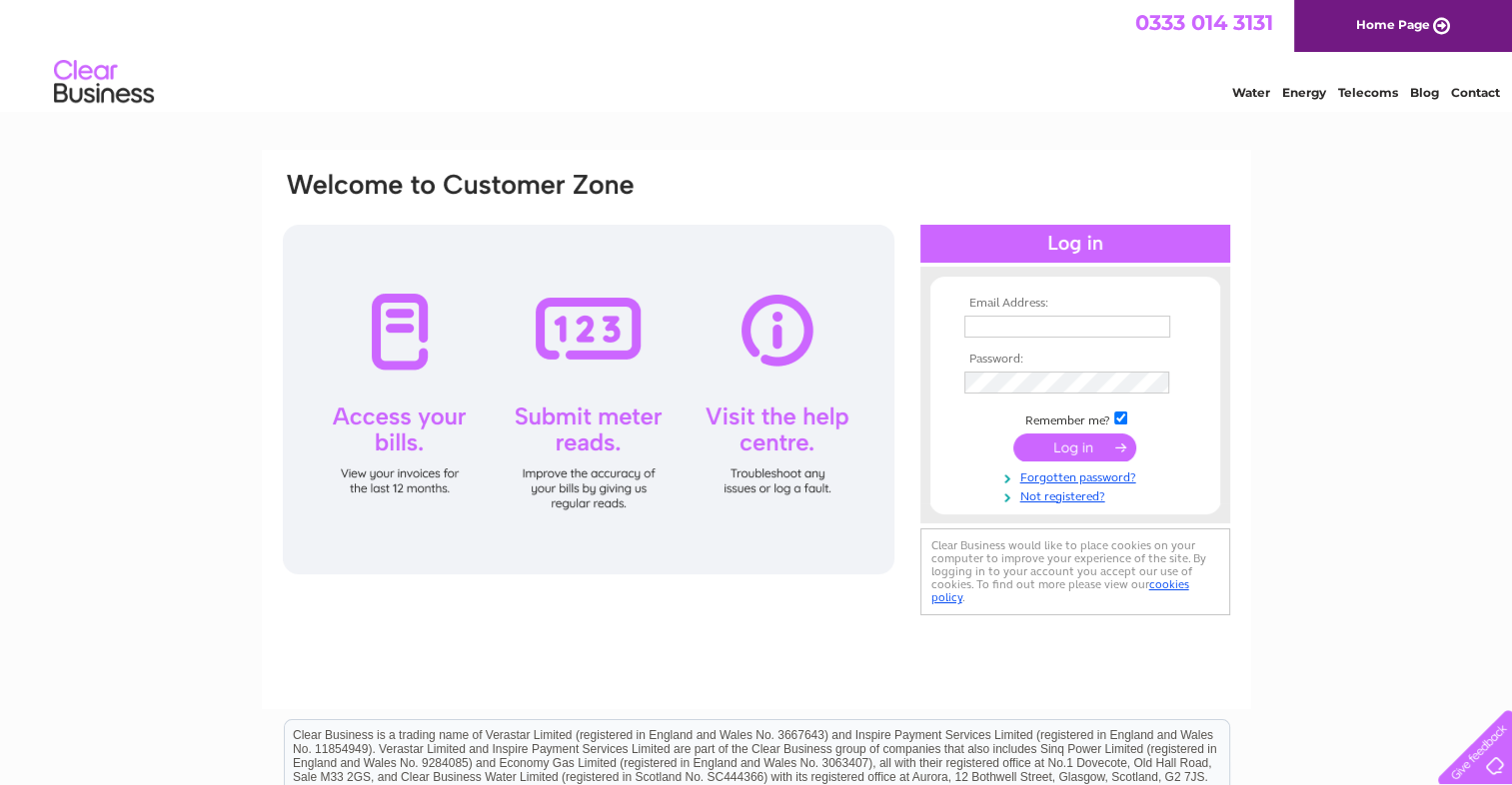 scroll, scrollTop: 0, scrollLeft: 0, axis: both 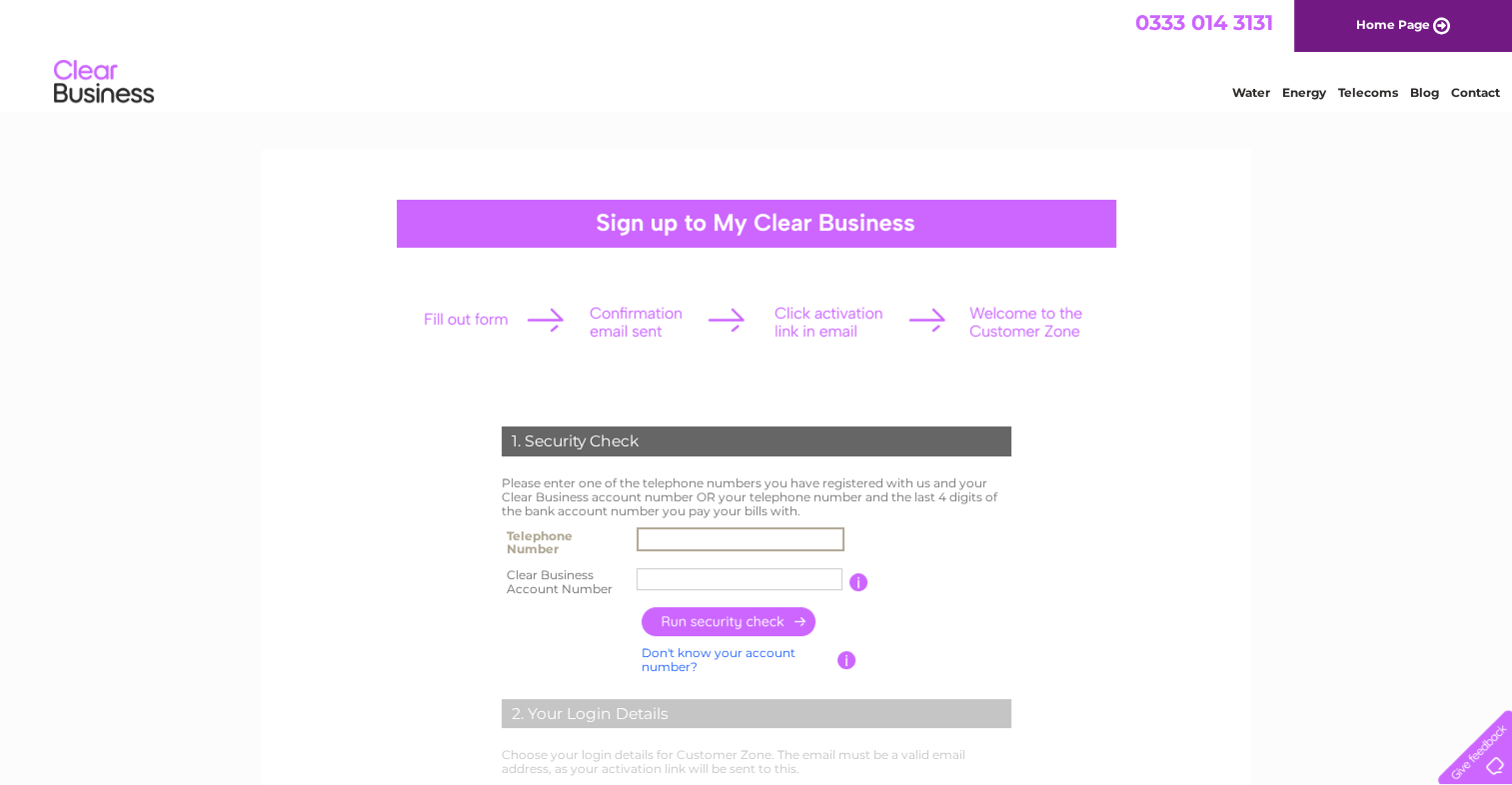 click at bounding box center [741, 539] 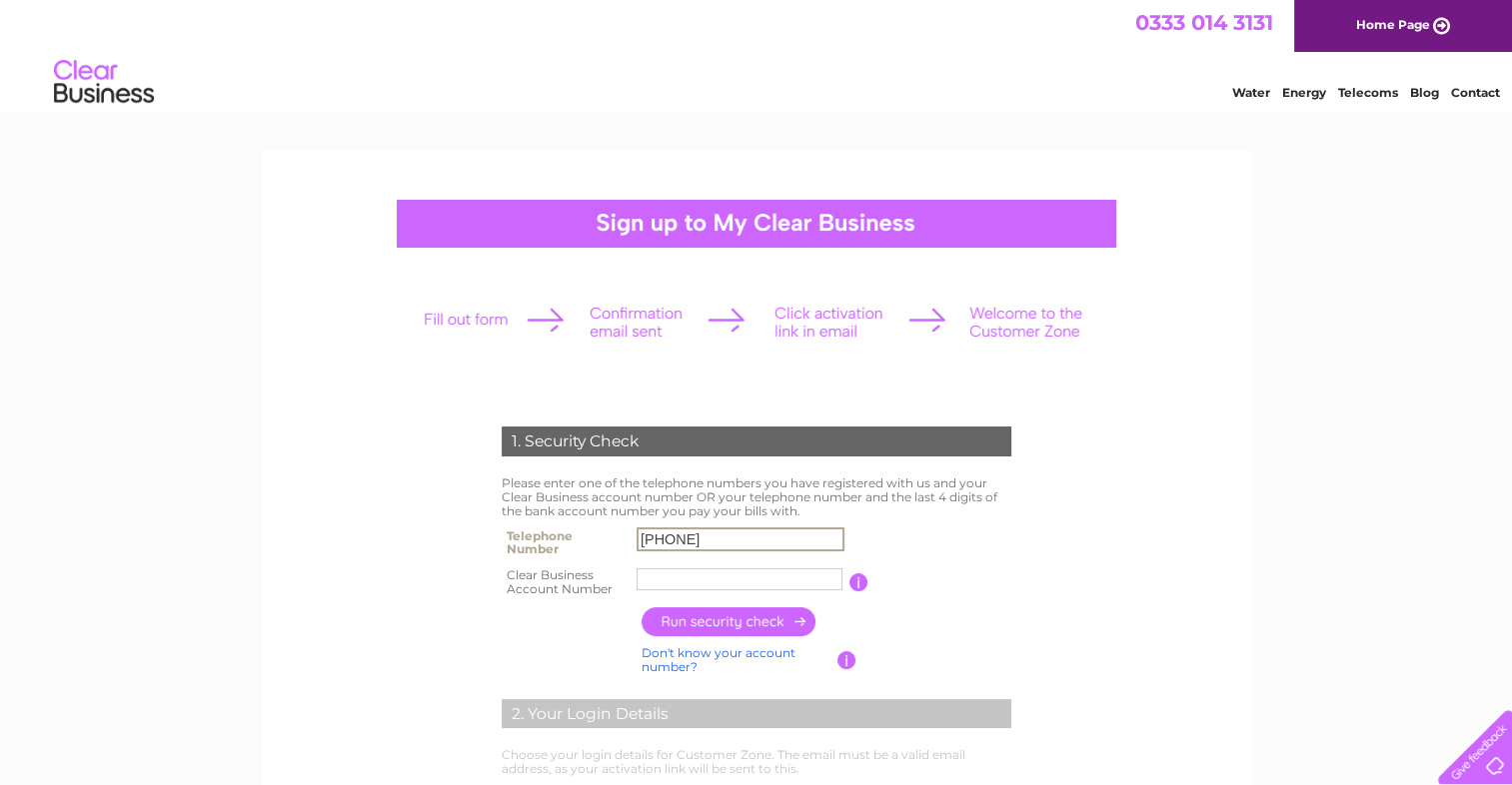 type on "Wilson Pr" 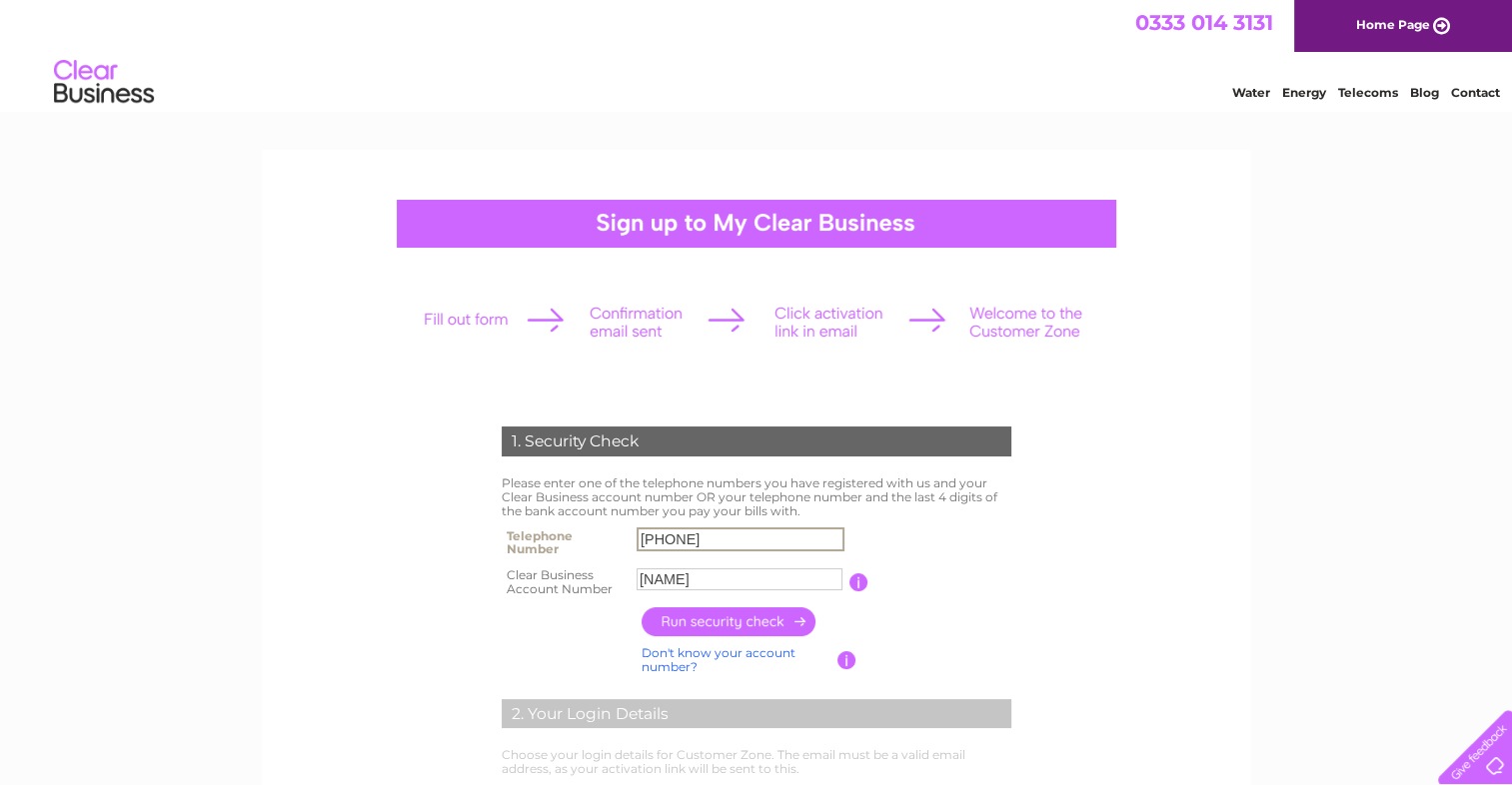 type on "01506353400" 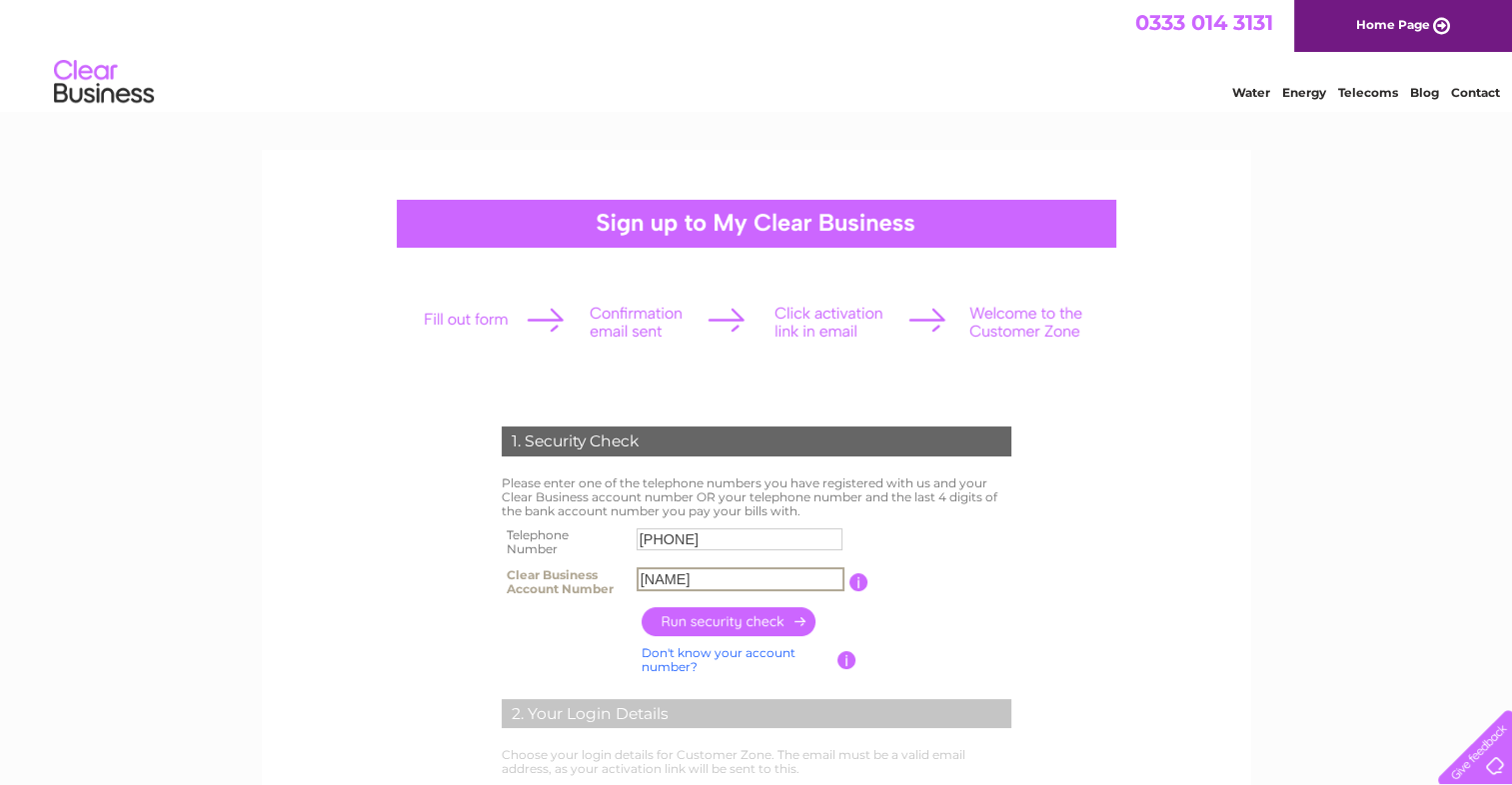 drag, startPoint x: 717, startPoint y: 579, endPoint x: 561, endPoint y: 578, distance: 156.0032 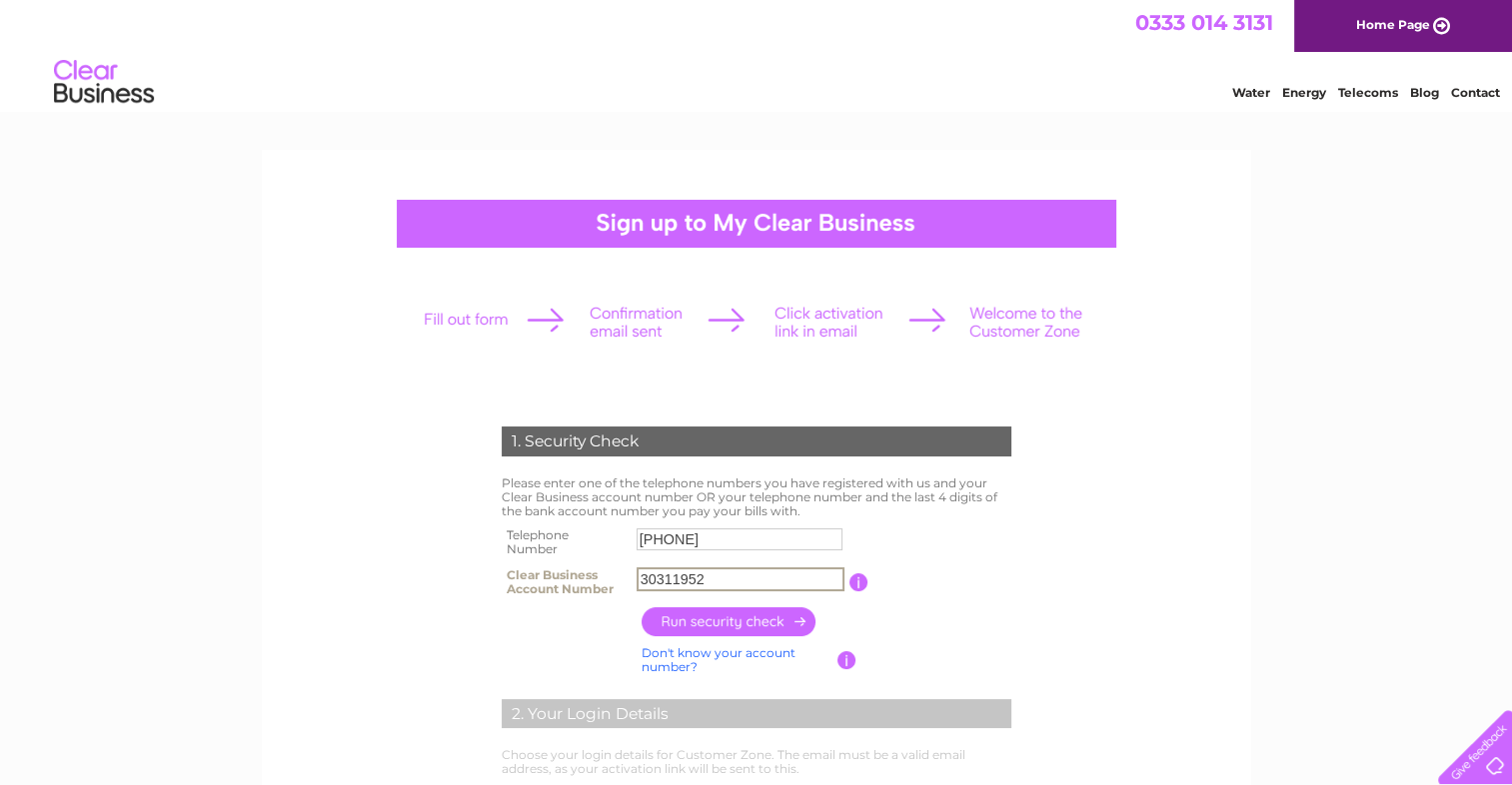 type on "30311952" 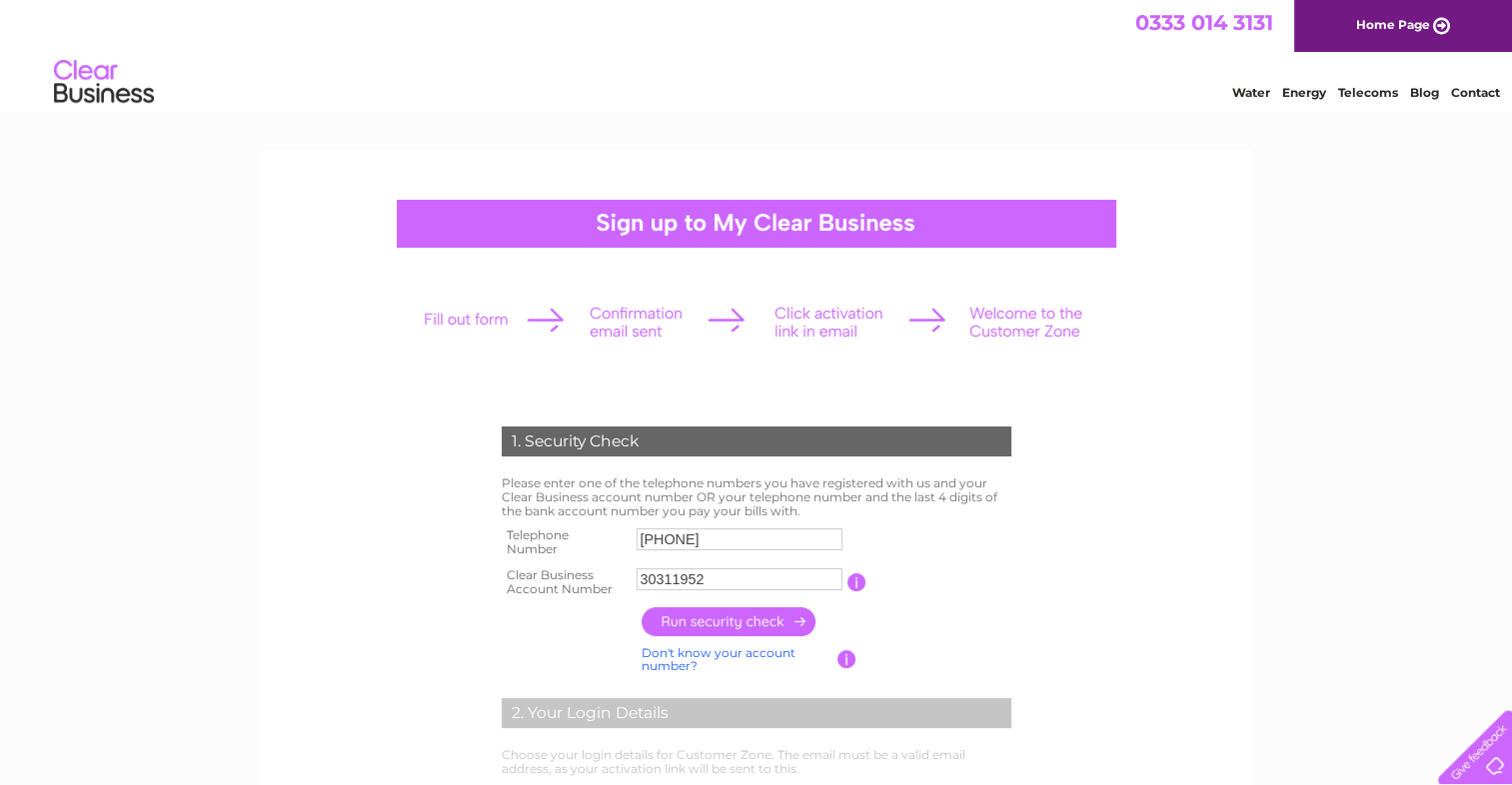 click at bounding box center [730, 621] 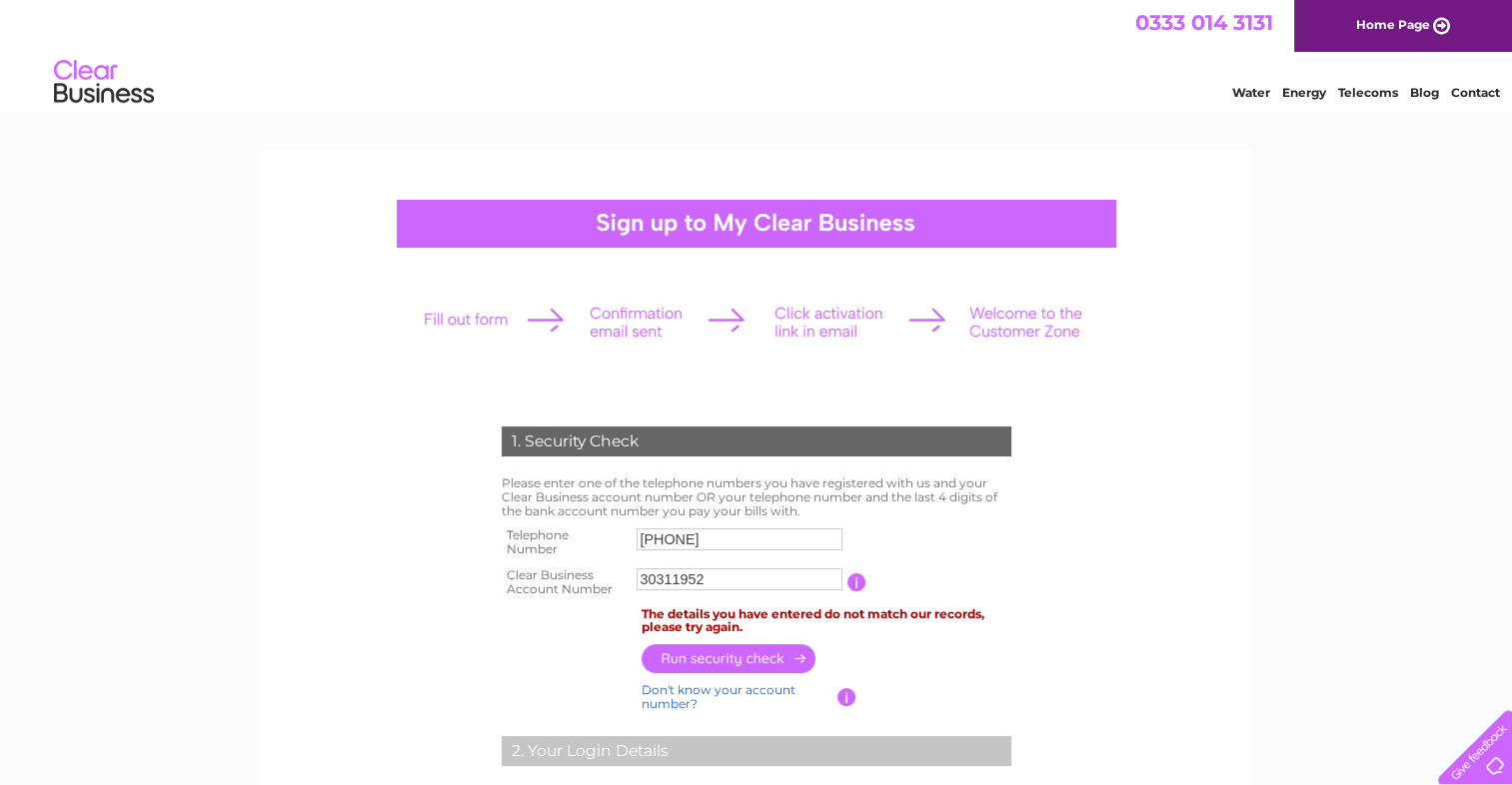 click on "01506353400" at bounding box center [740, 539] 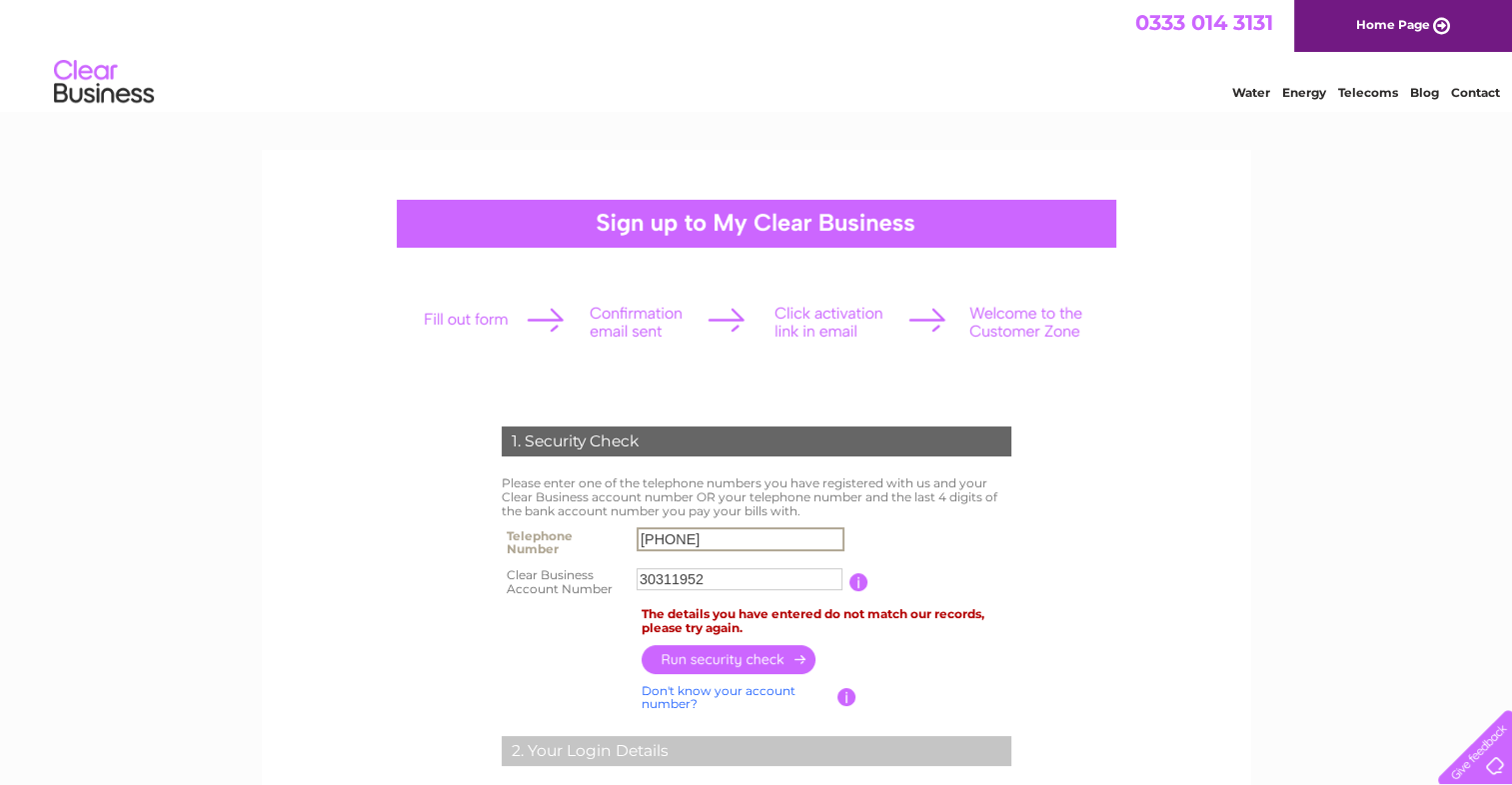 drag, startPoint x: 786, startPoint y: 539, endPoint x: 501, endPoint y: 539, distance: 285 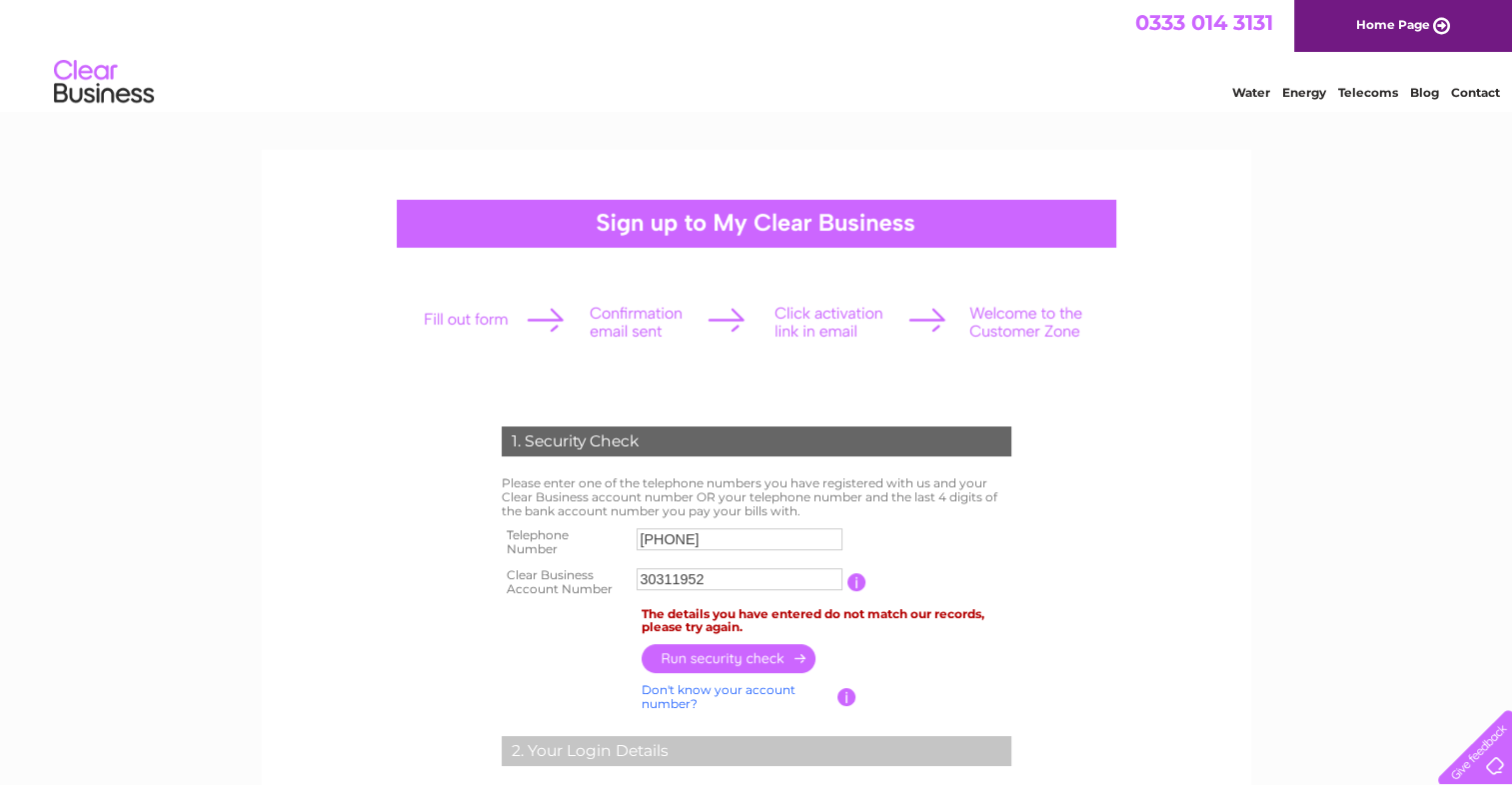 click at bounding box center [730, 658] 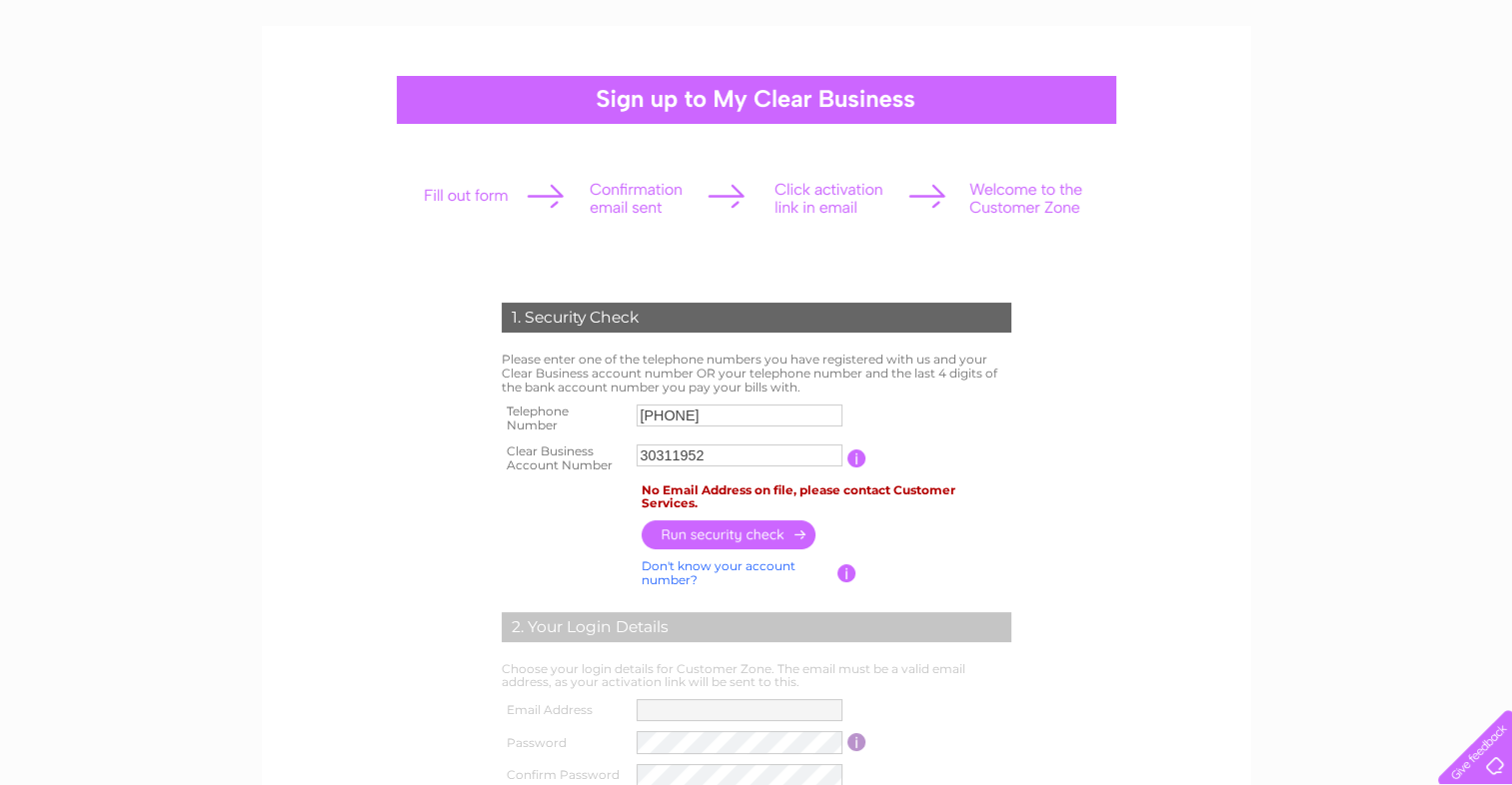 scroll, scrollTop: 121, scrollLeft: 0, axis: vertical 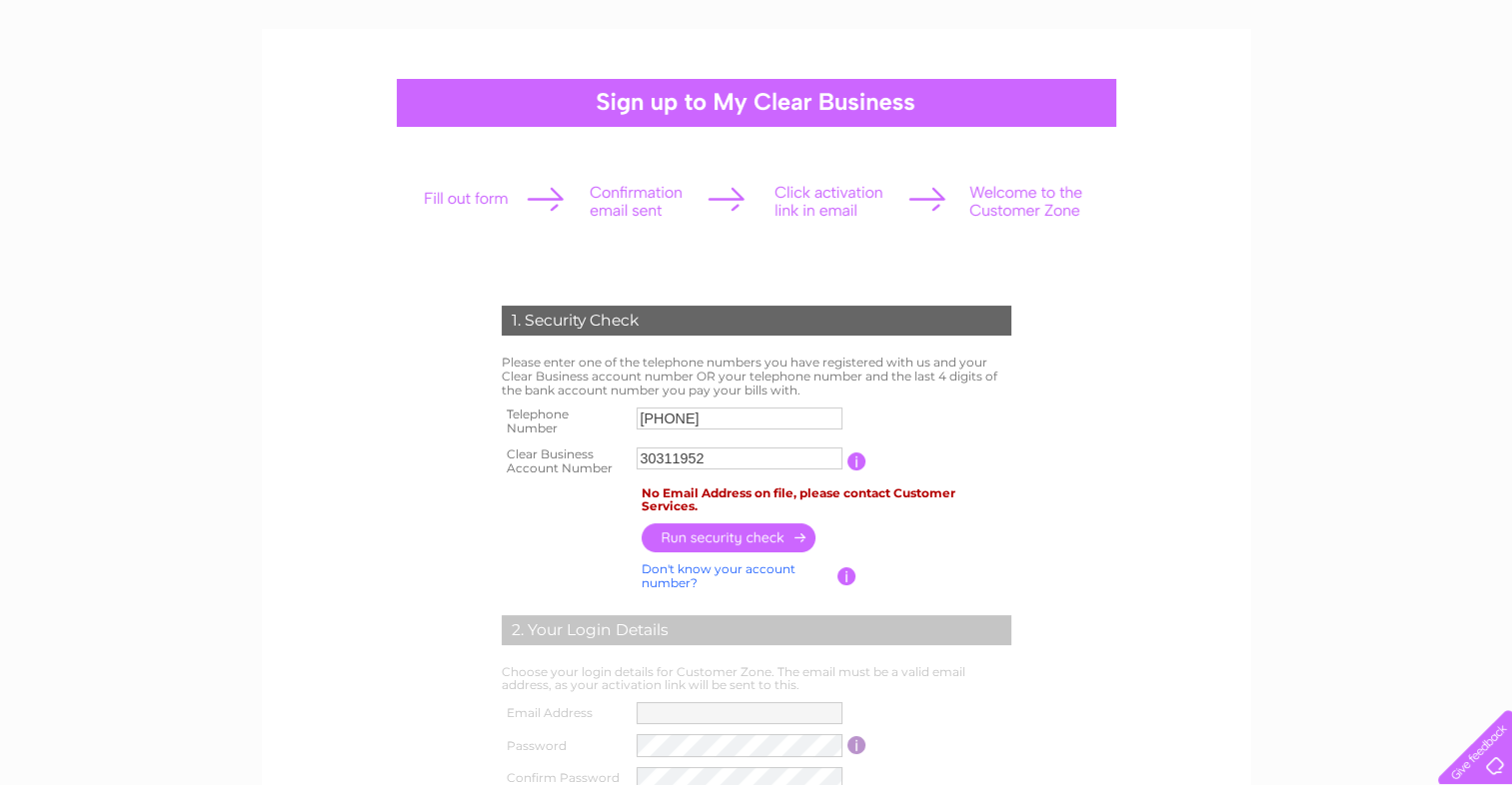 click on "30311952" at bounding box center [740, 458] 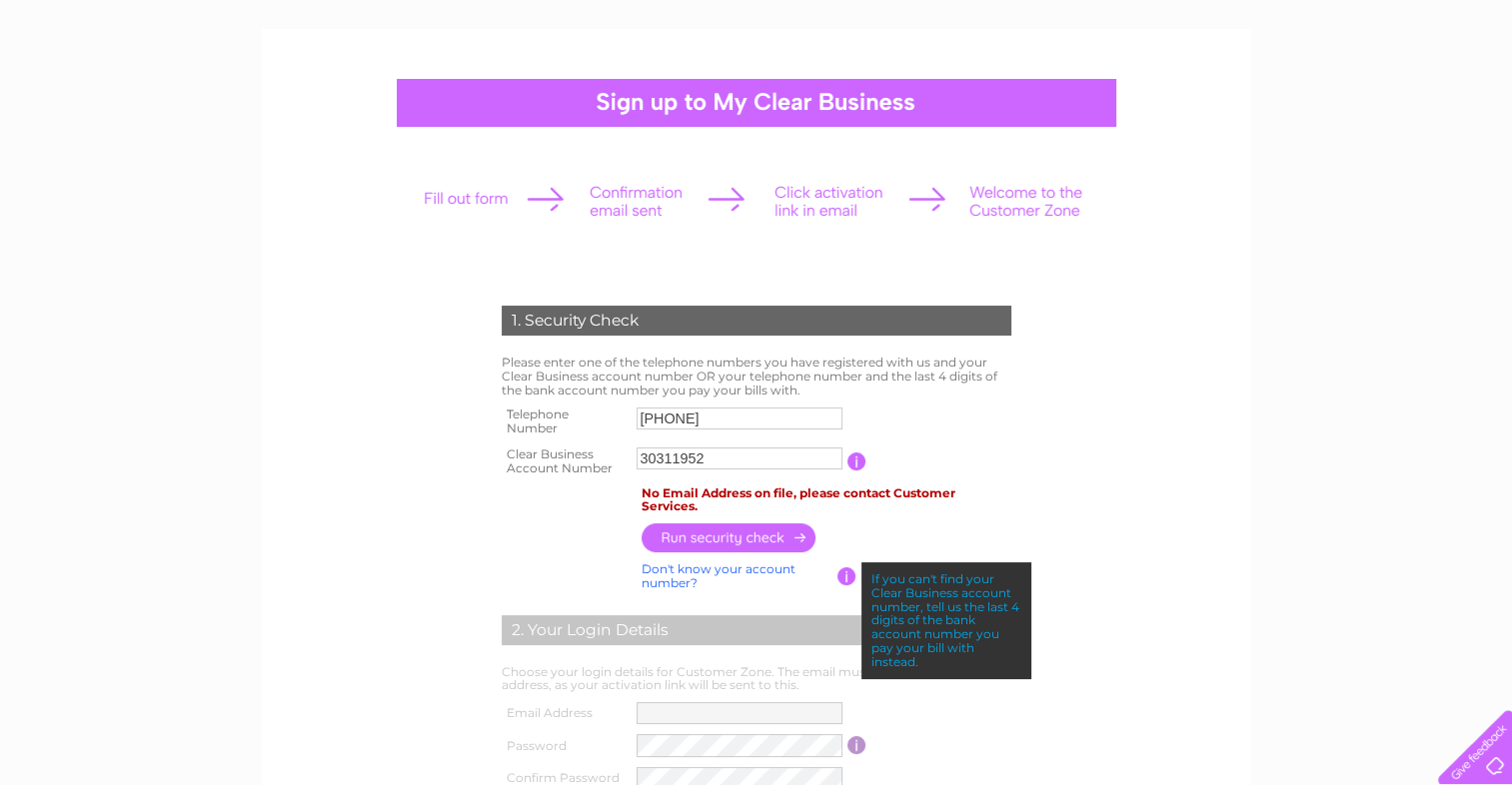 click on "1. Security Check
Please enter one of the telephone numbers you have registered with us and your Clear Business account number OR your telephone number and the last 4 digits of the bank account number you pay your bills with.
Telephone Number
01312617730
Clear Business Account Number
30311952" at bounding box center (756, 658) 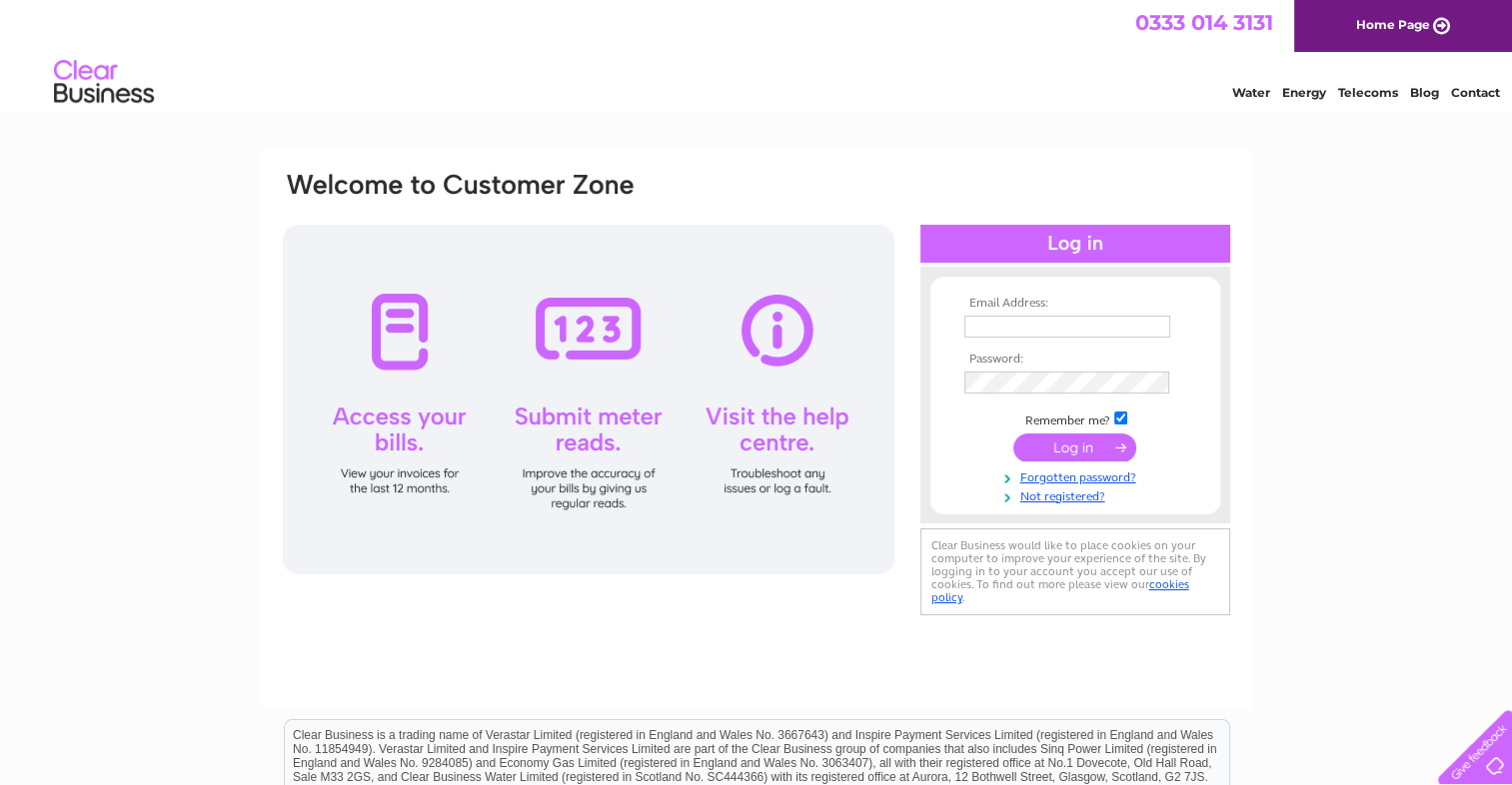 scroll, scrollTop: 0, scrollLeft: 0, axis: both 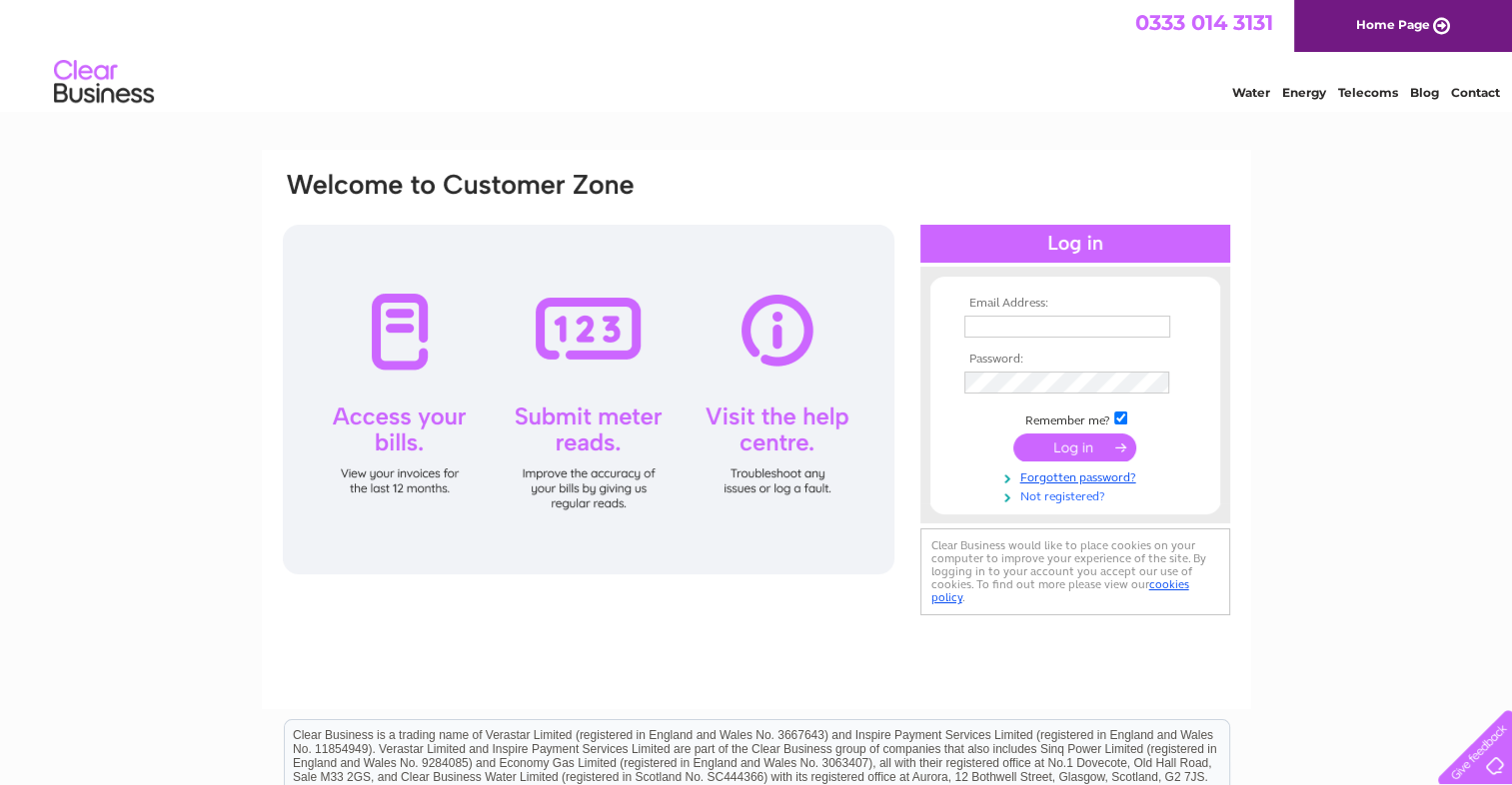 click on "Not registered?" at bounding box center (1077, 494) 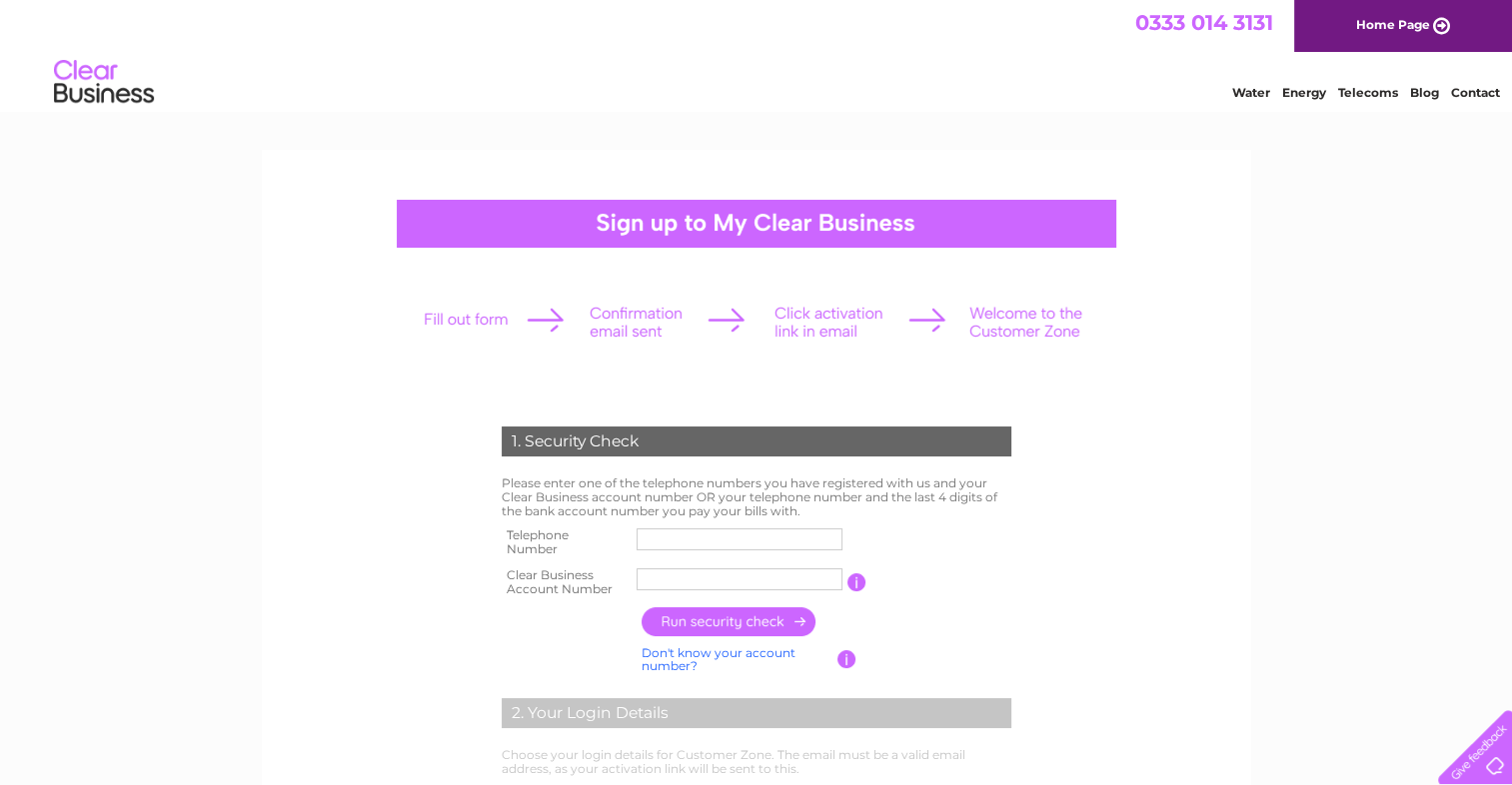 scroll, scrollTop: 0, scrollLeft: 0, axis: both 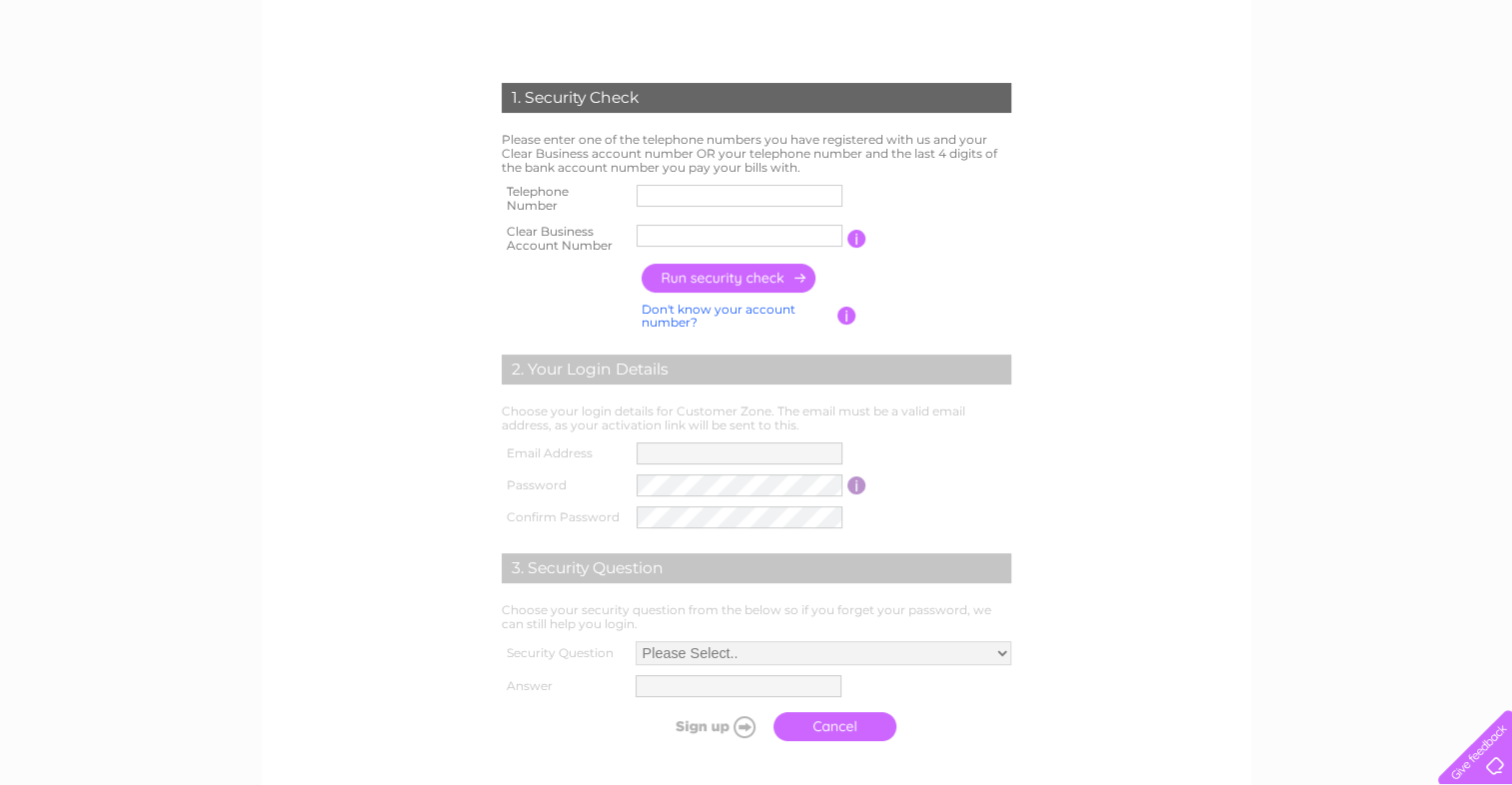 click at bounding box center [740, 196] 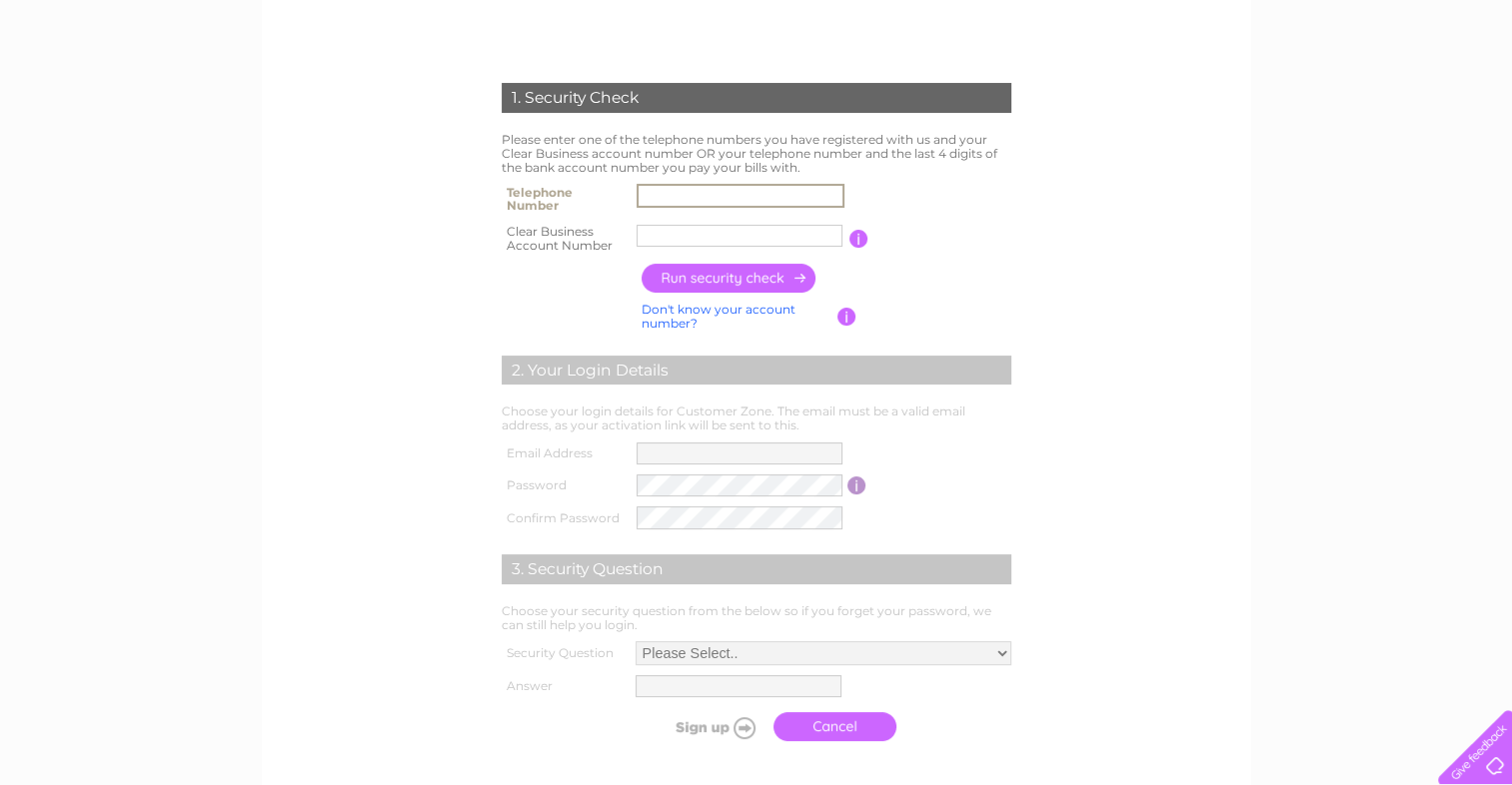 type on "01312617730" 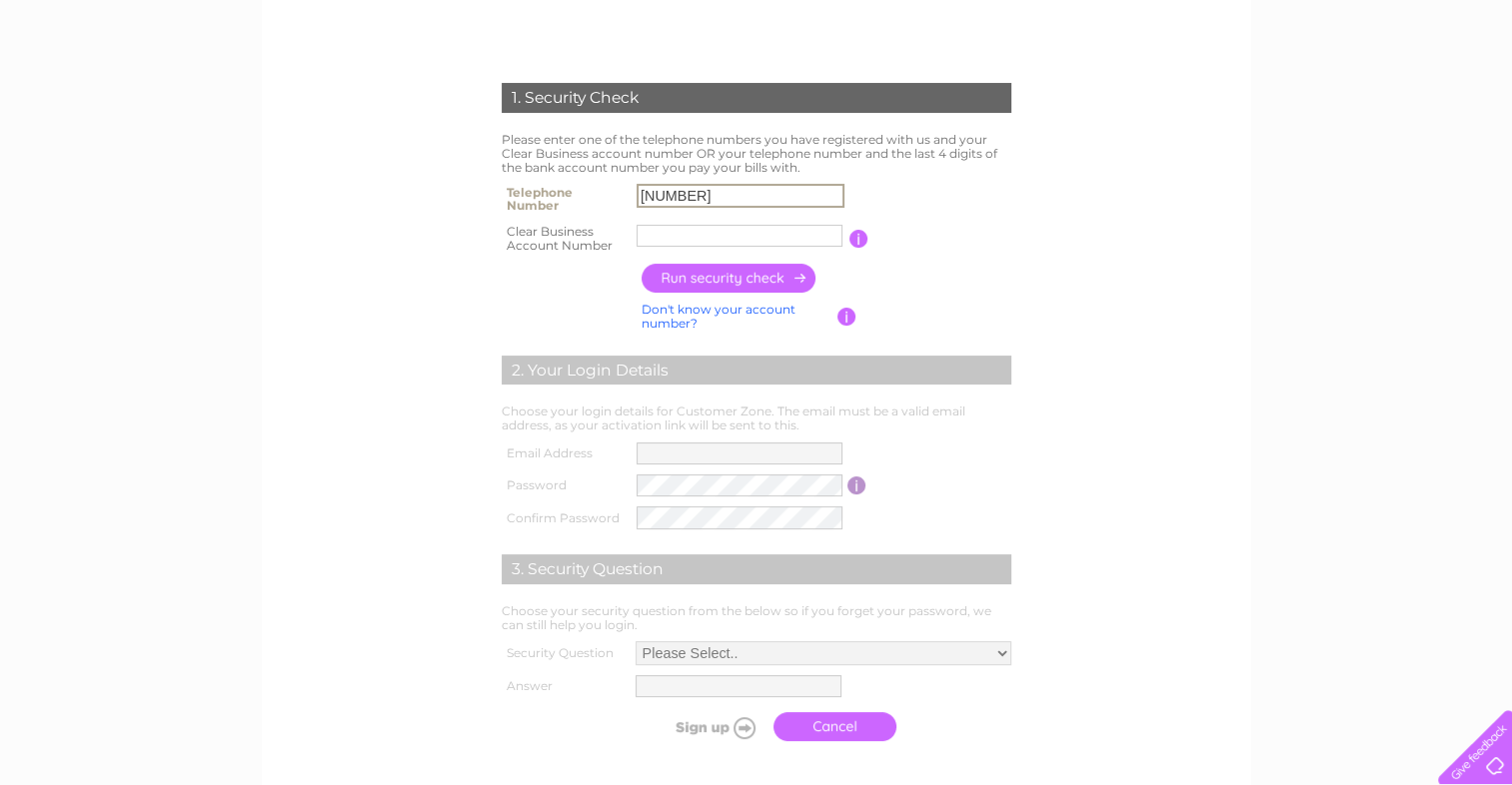 type on "Wilson Pr" 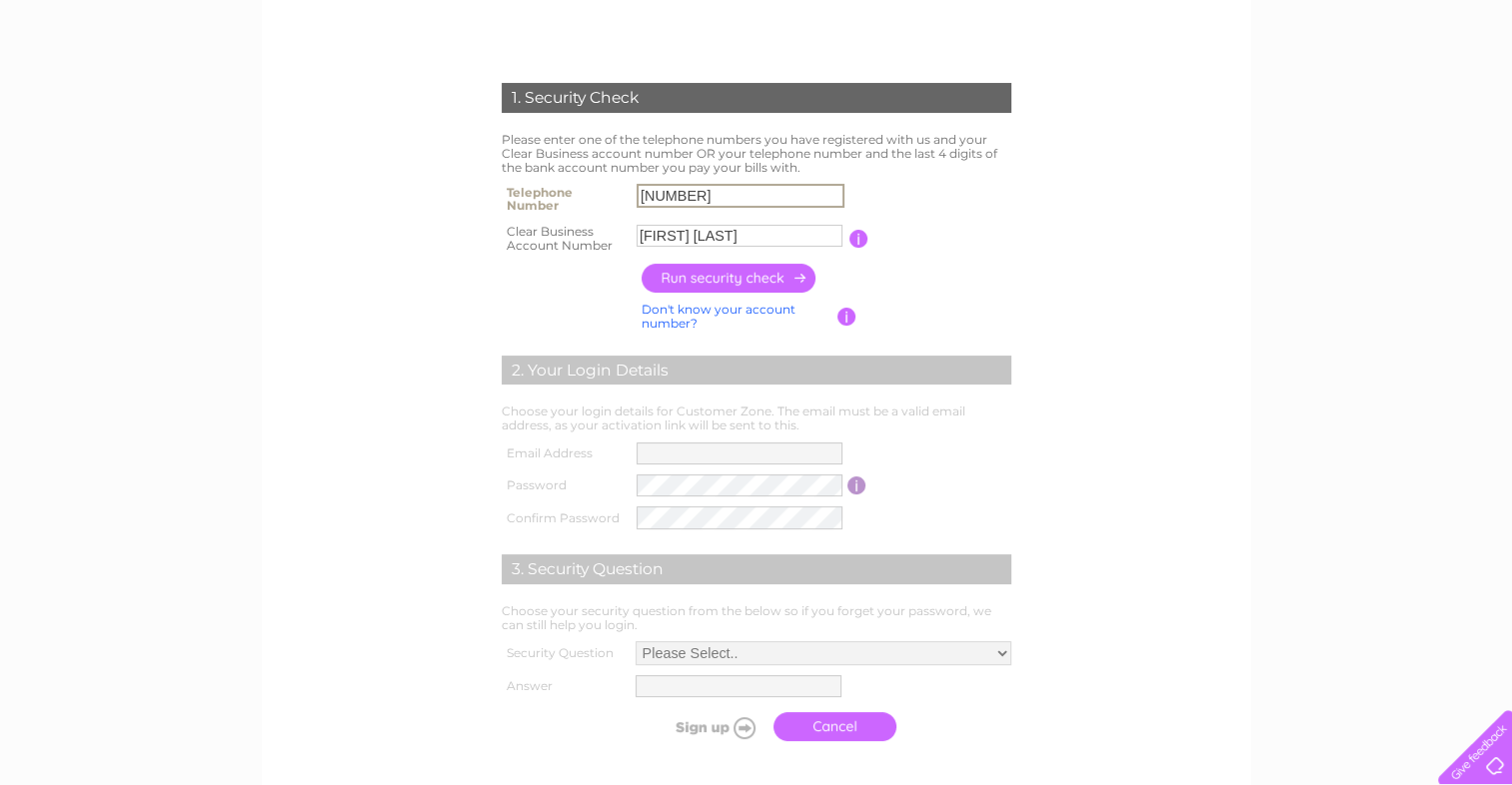 click on "Wilson Pr" at bounding box center [740, 236] 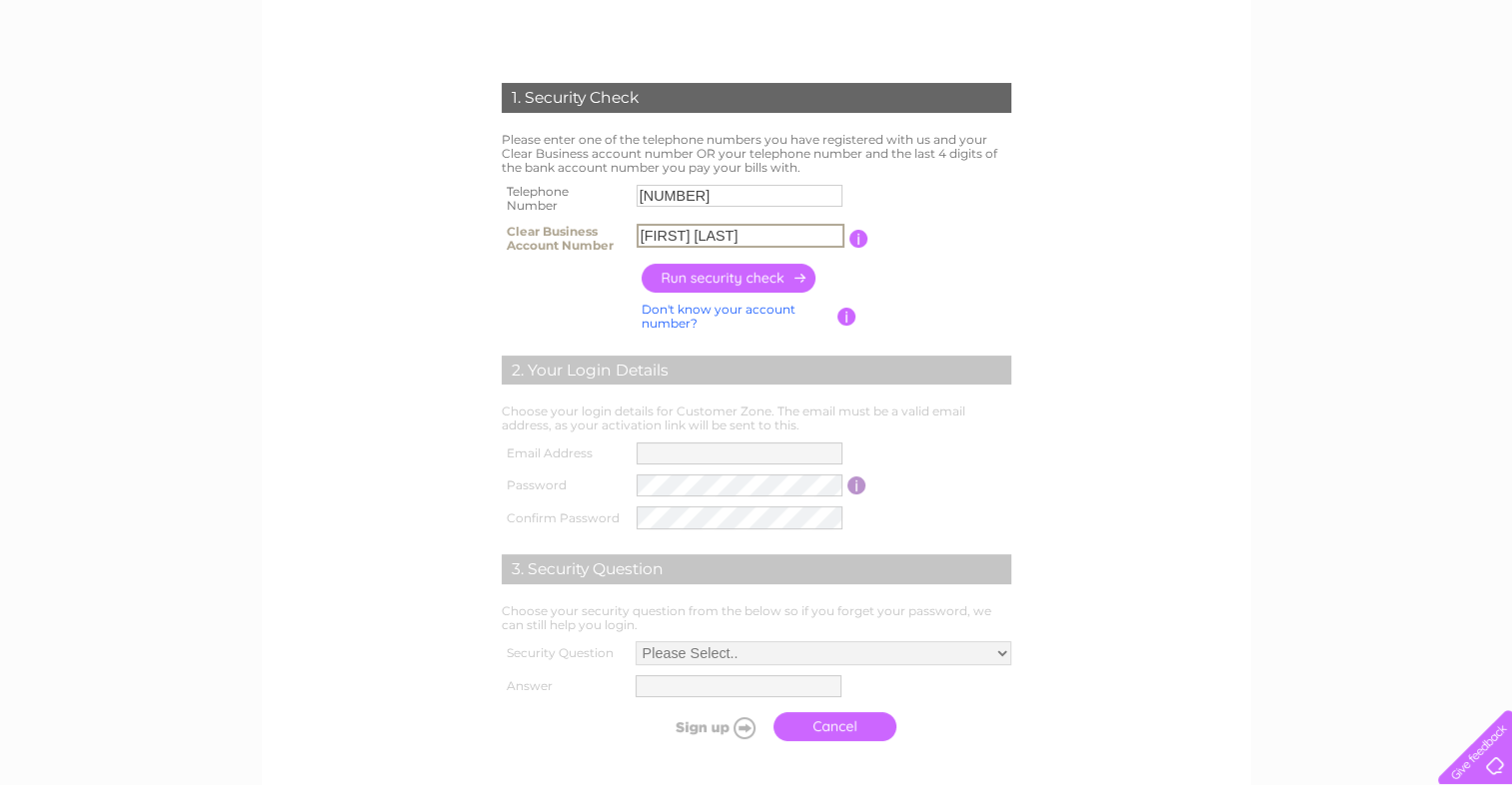 drag, startPoint x: 732, startPoint y: 233, endPoint x: 556, endPoint y: 240, distance: 176.13915 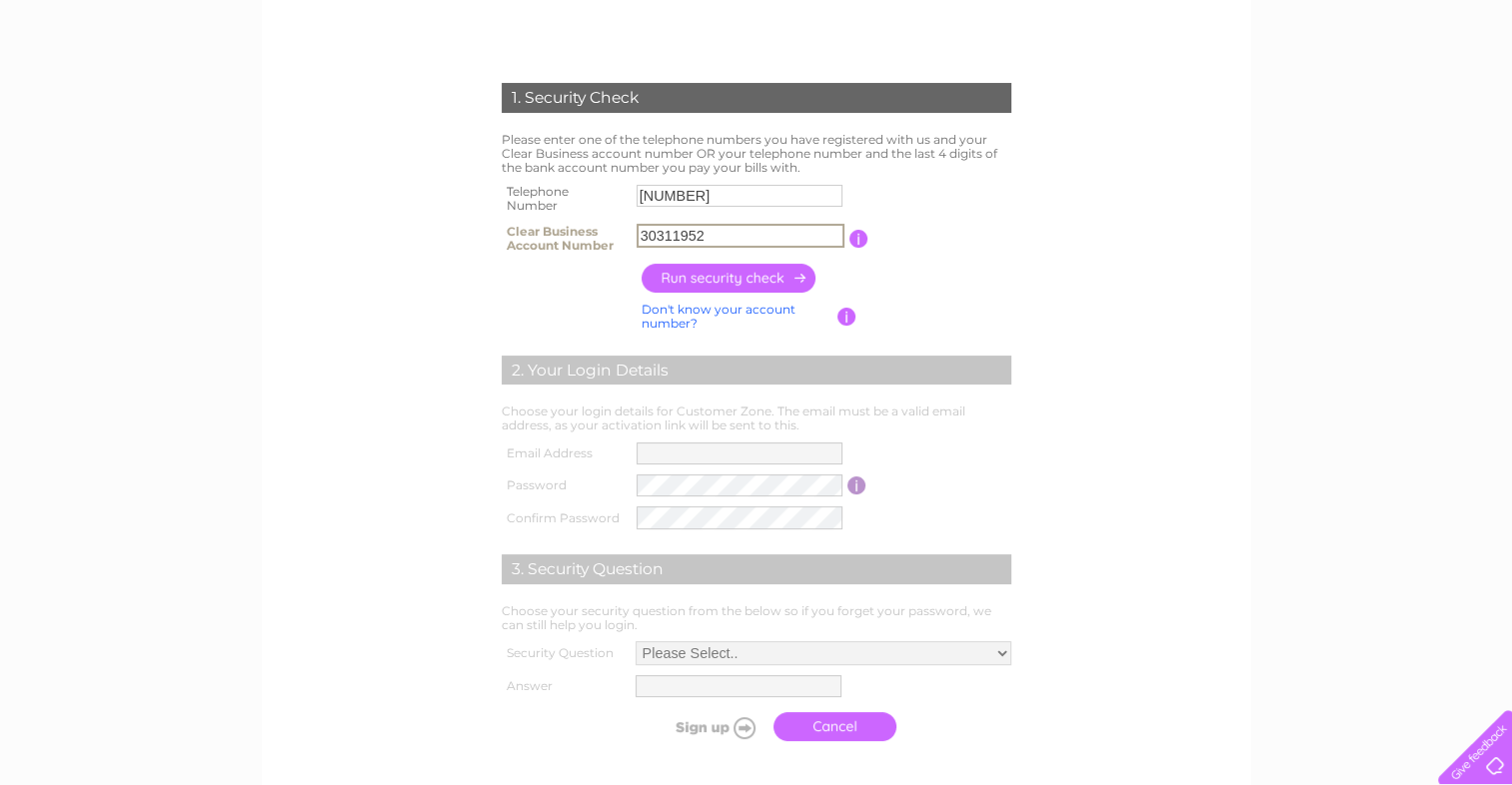 type on "30311952" 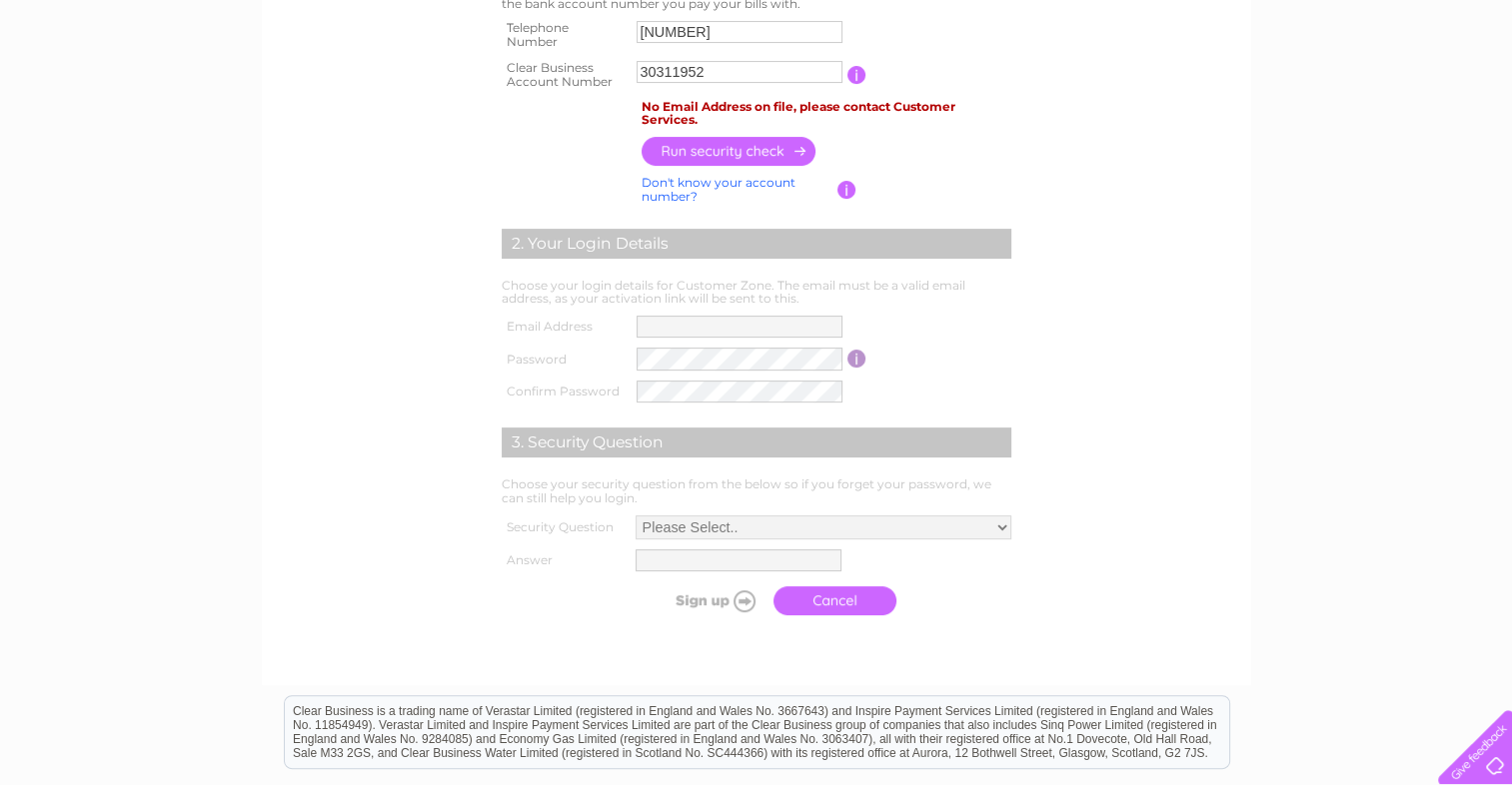 scroll, scrollTop: 511, scrollLeft: 0, axis: vertical 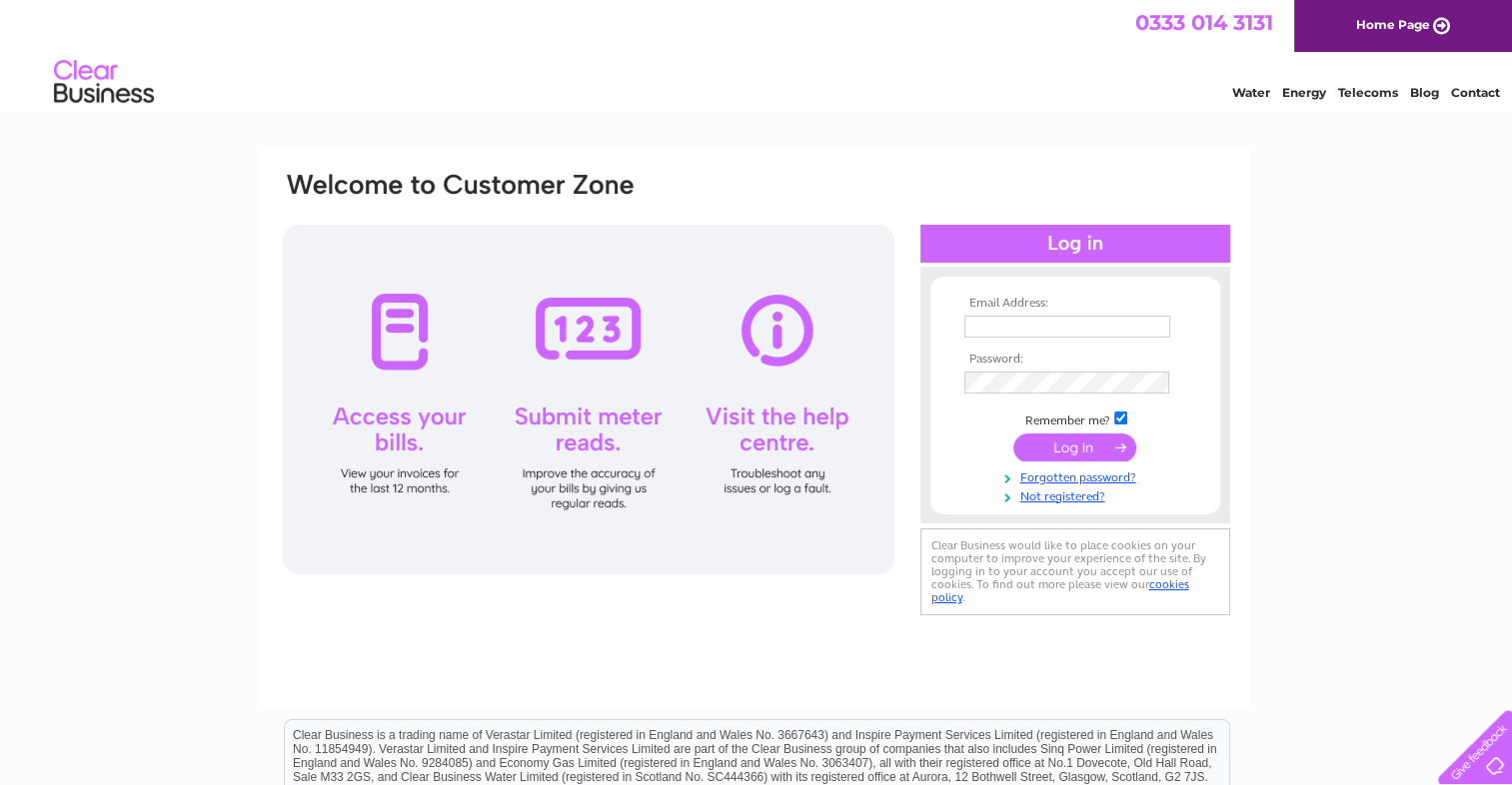 click at bounding box center (1067, 327) 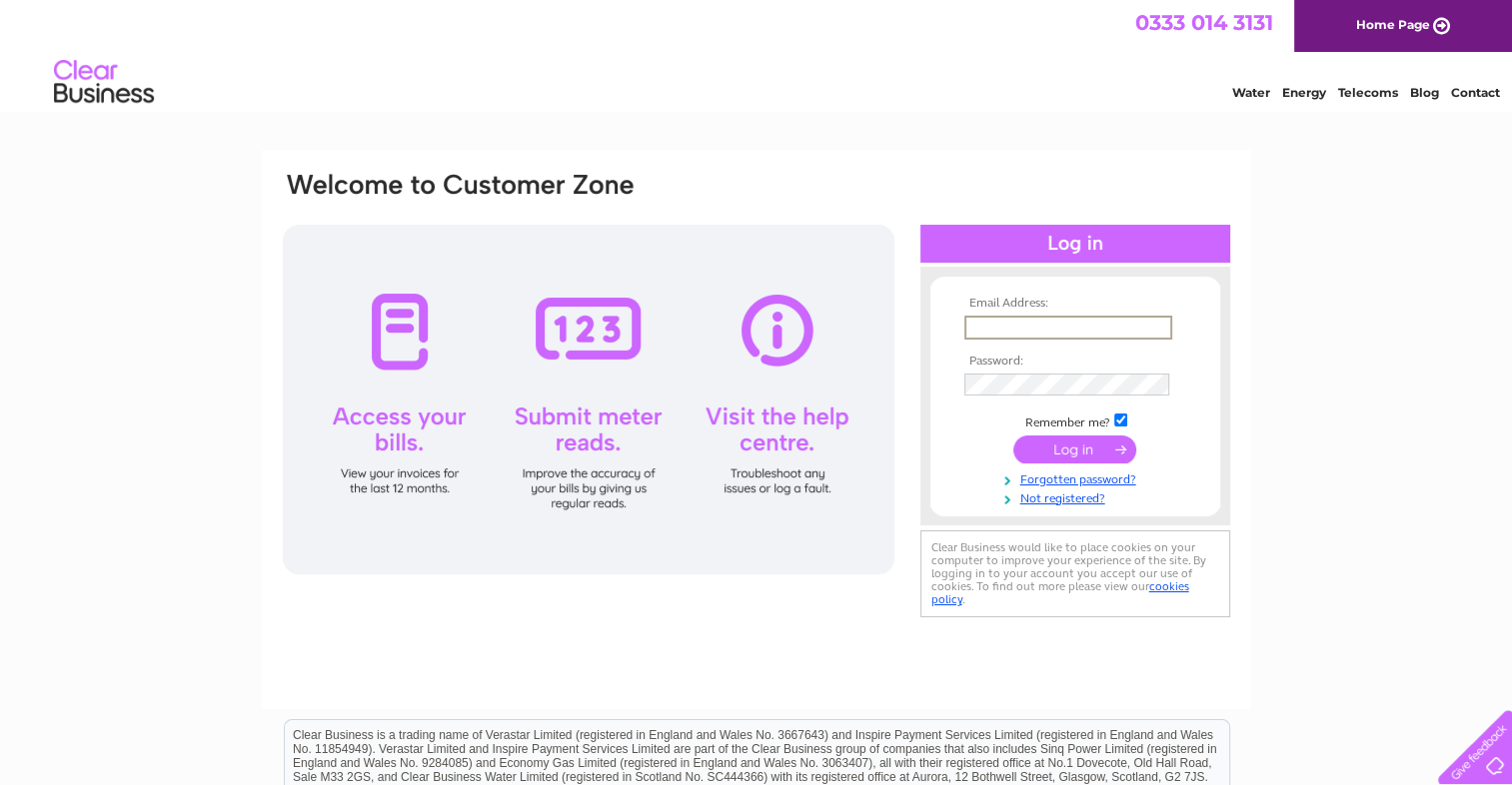 type on "enquiries@[EXAMPLE.COM]" 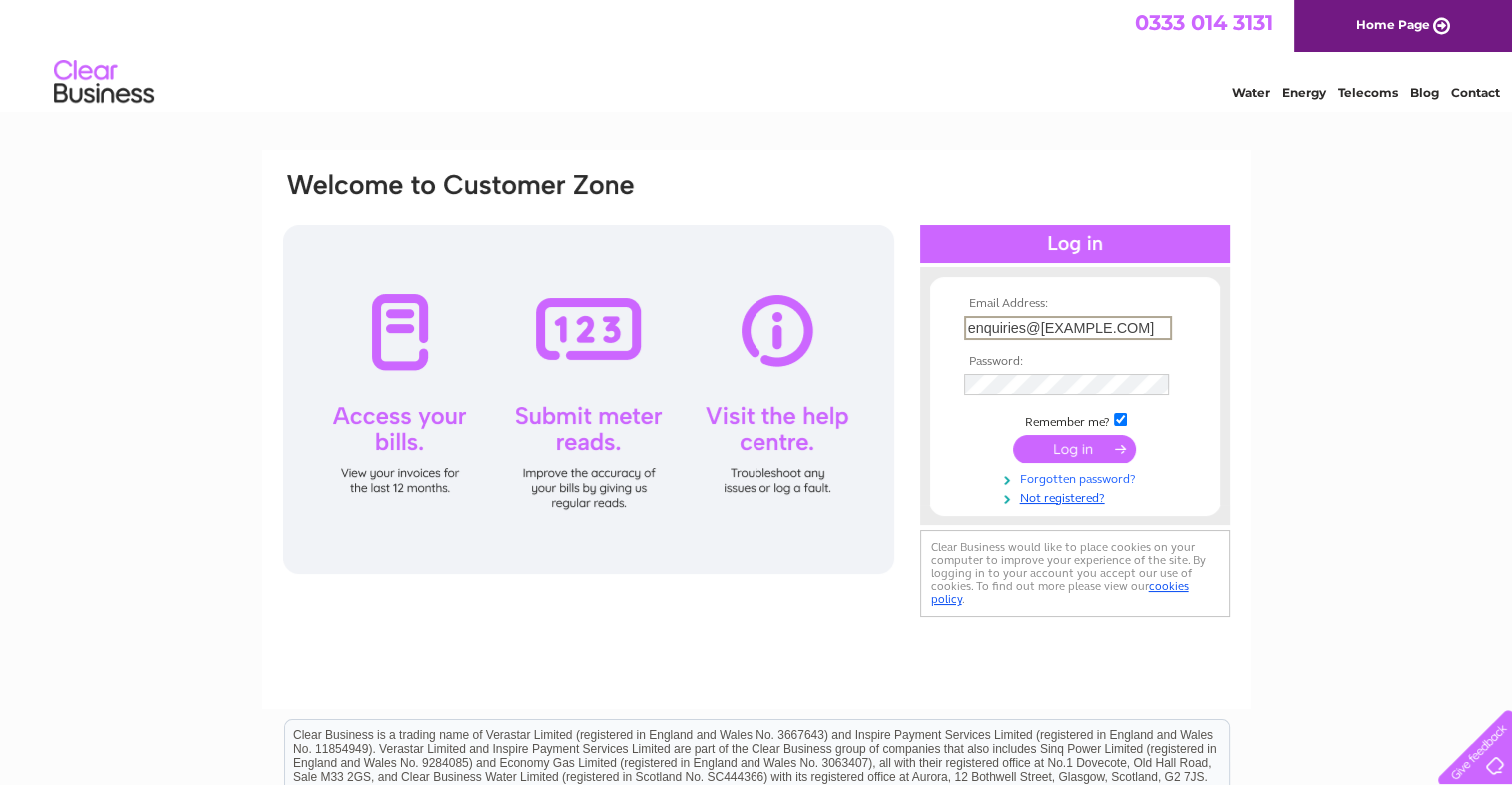 click on "Forgotten password?" at bounding box center (1077, 477) 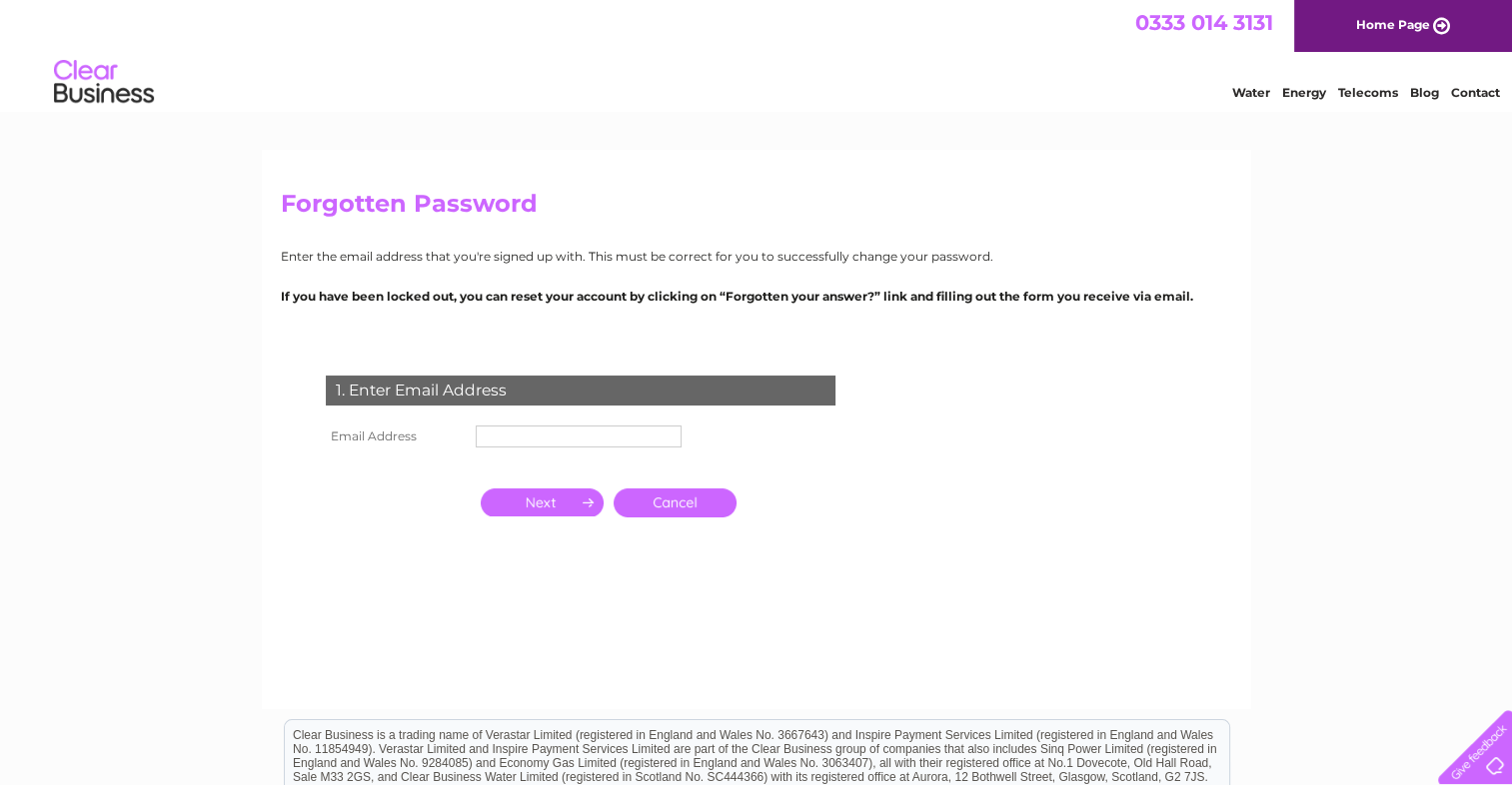 scroll, scrollTop: 0, scrollLeft: 0, axis: both 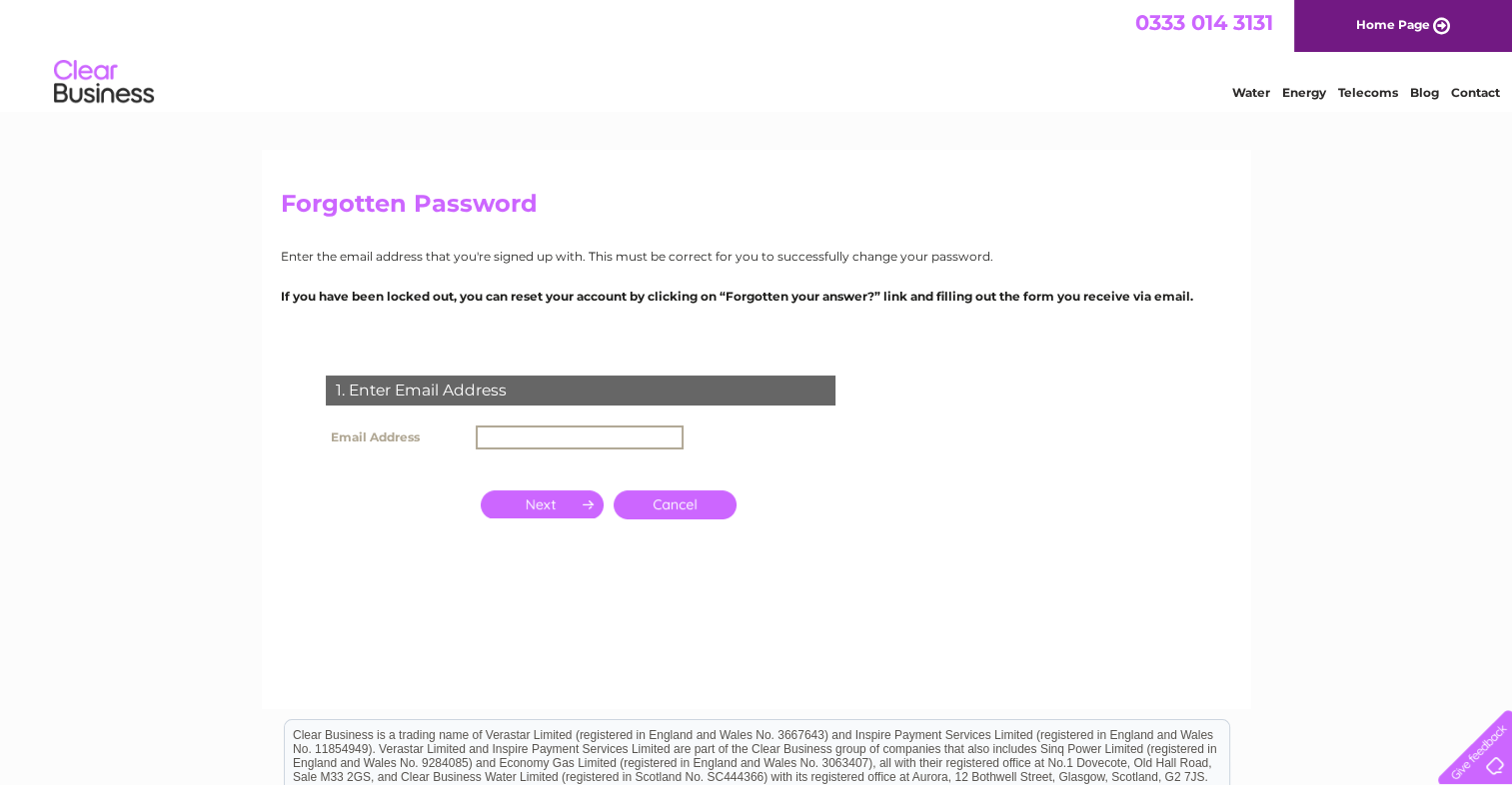 type on "enquiries@[EXAMPLE.COM]" 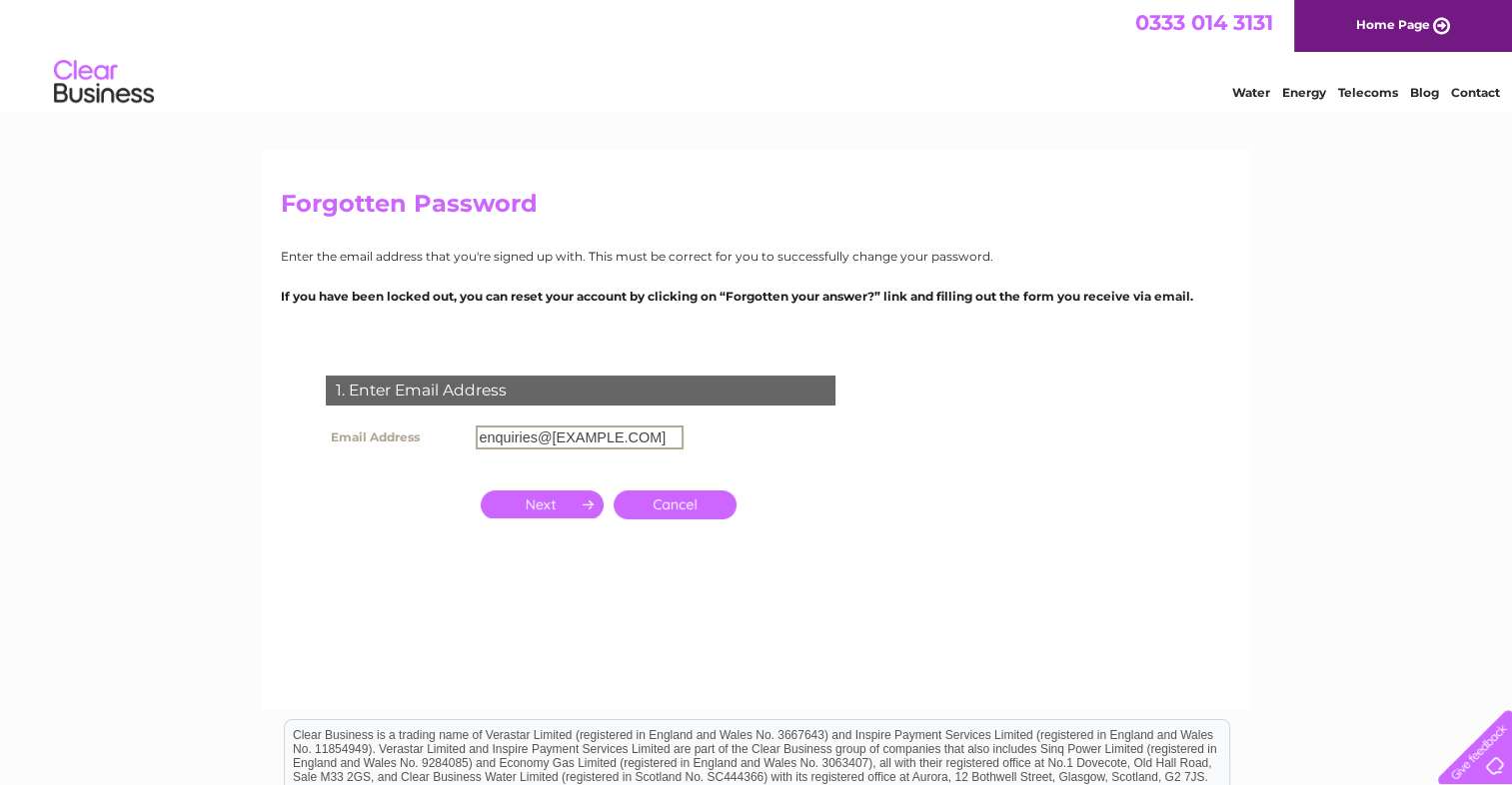click at bounding box center (542, 504) 